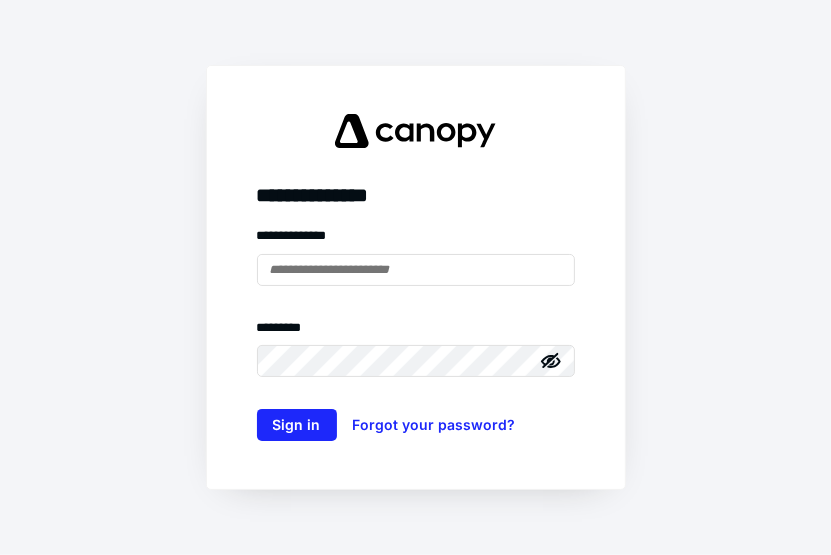 scroll, scrollTop: 0, scrollLeft: 0, axis: both 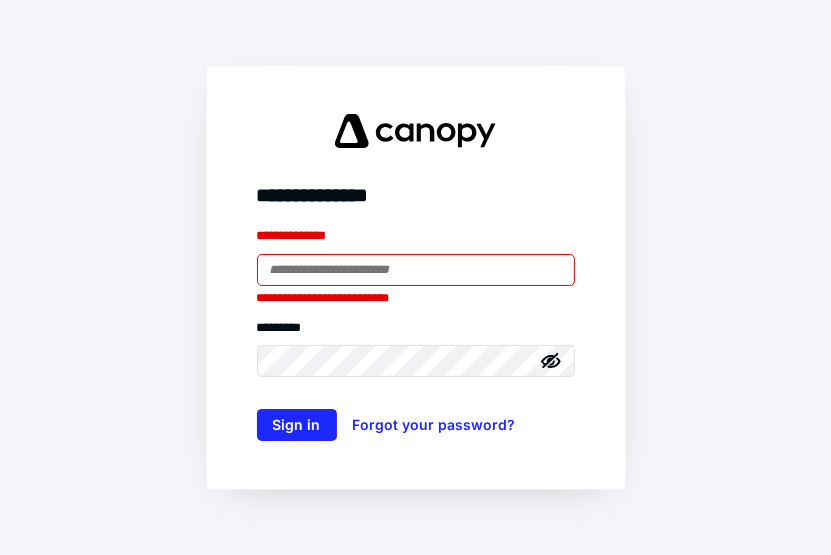 click at bounding box center (416, 270) 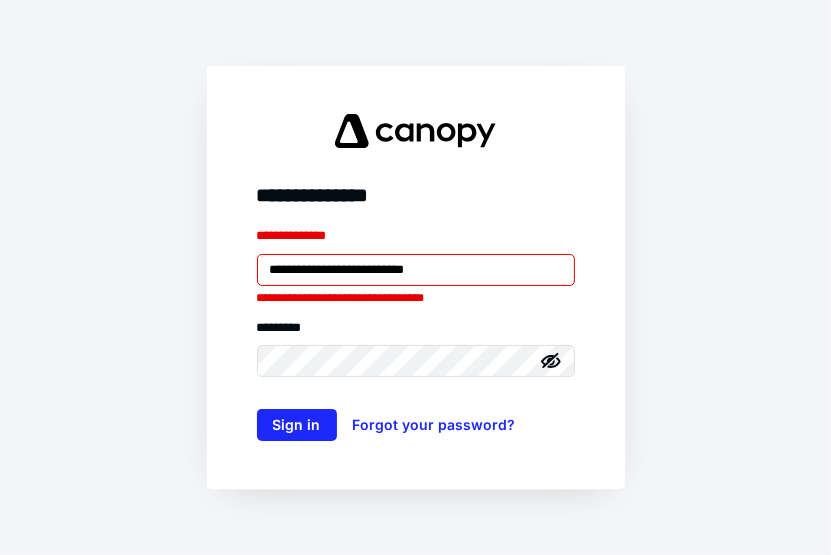 type on "**********" 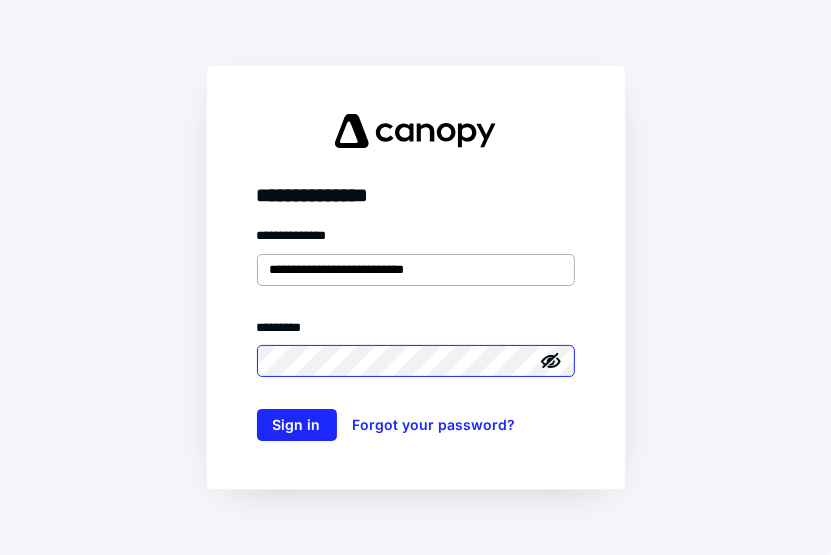 click on "Sign in" at bounding box center [297, 425] 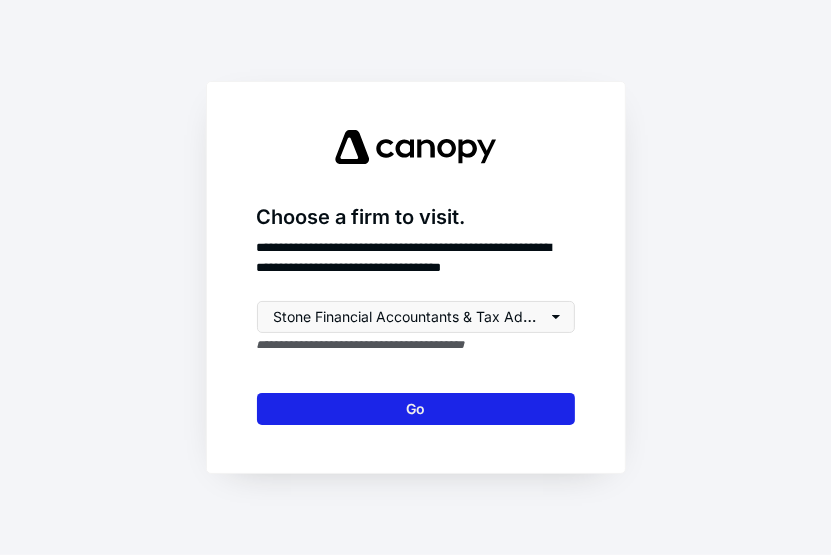 click on "Go" at bounding box center [416, 409] 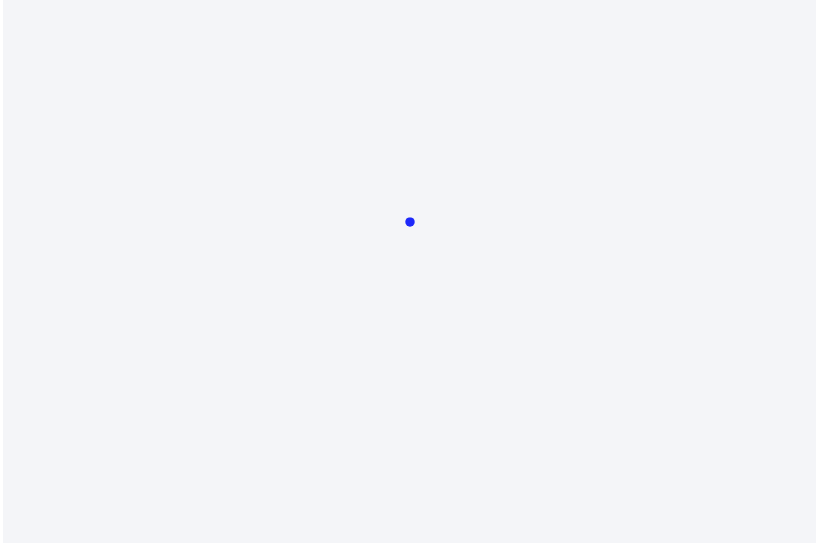 scroll, scrollTop: 0, scrollLeft: 0, axis: both 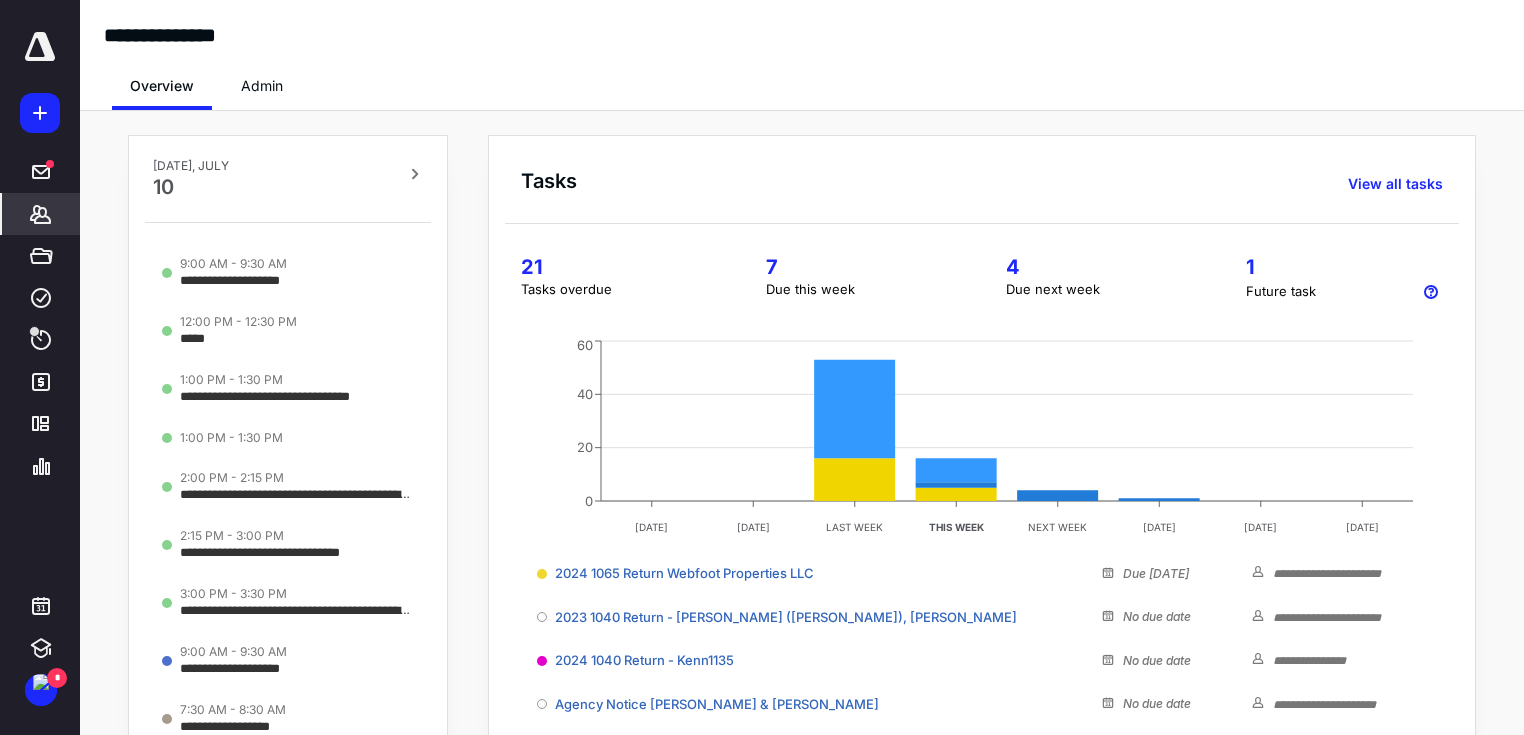 click 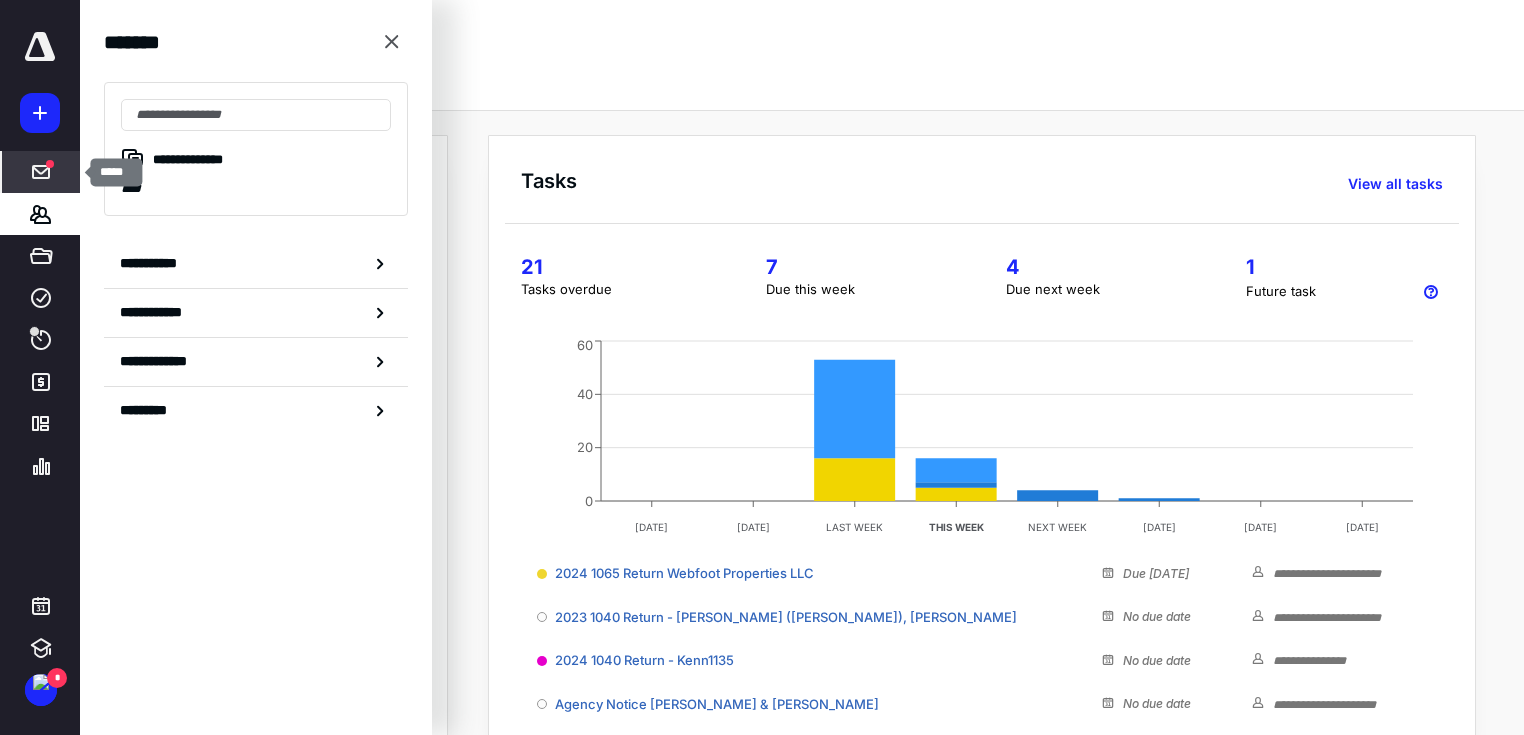 click at bounding box center [41, 172] 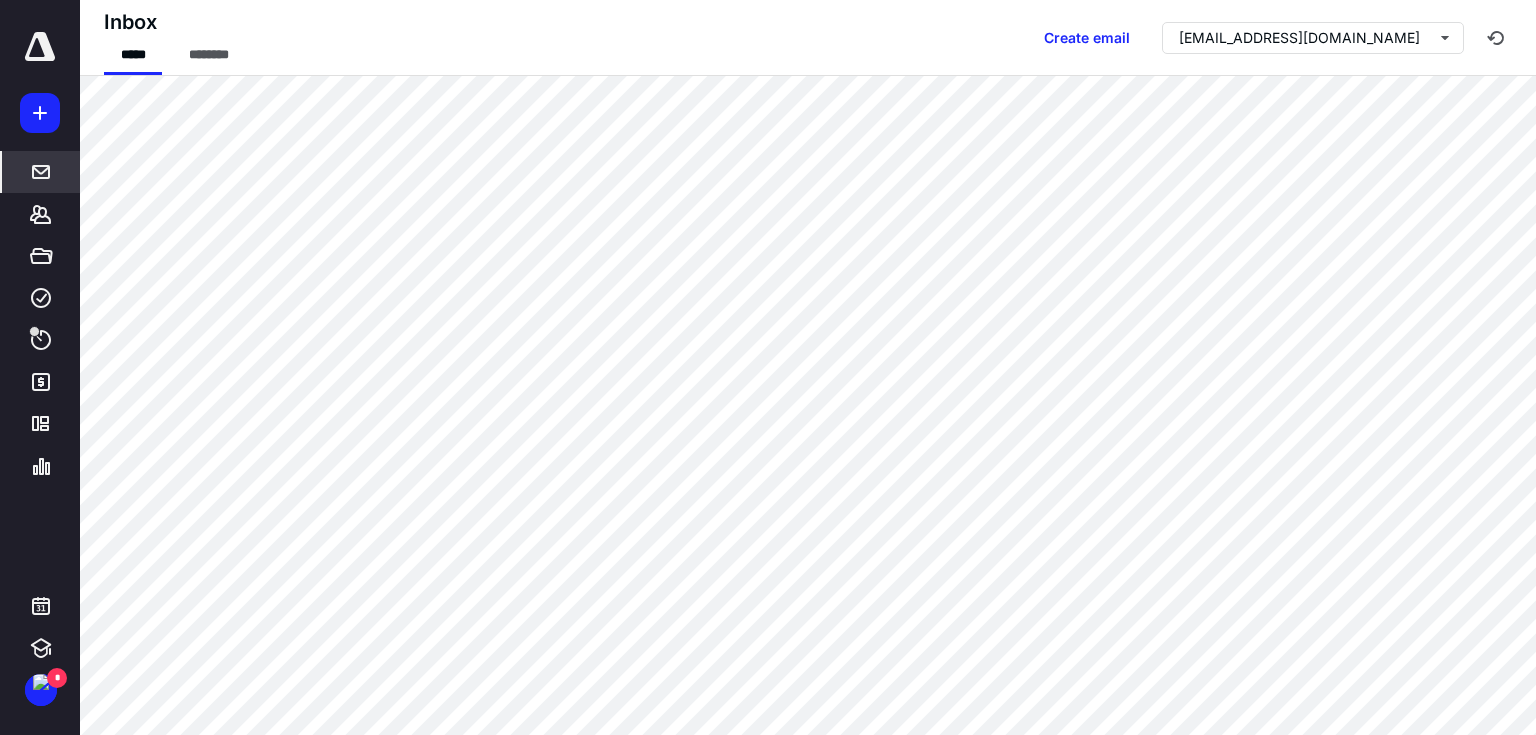 drag, startPoint x: 32, startPoint y: 106, endPoint x: 37, endPoint y: 115, distance: 10.29563 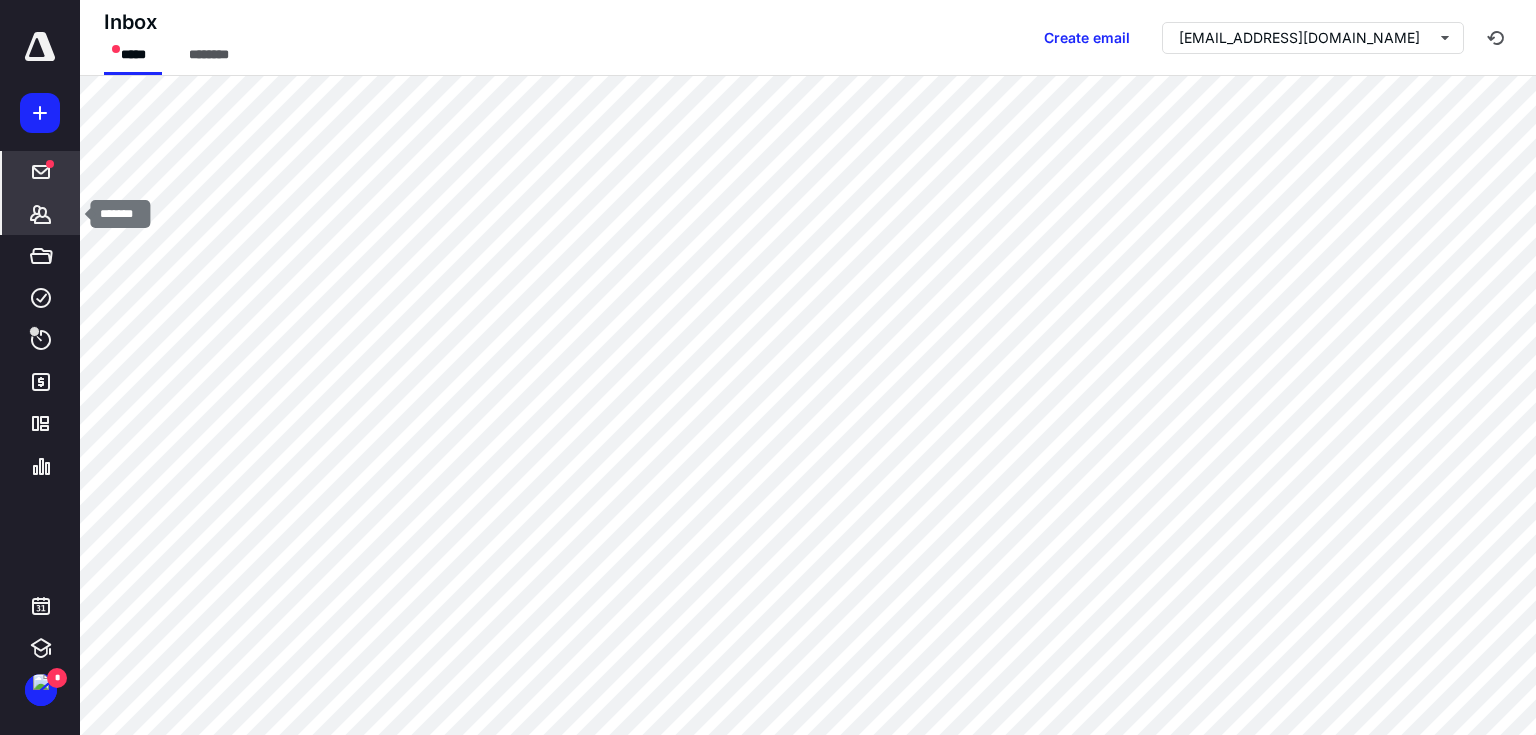click on "*******" at bounding box center (41, 214) 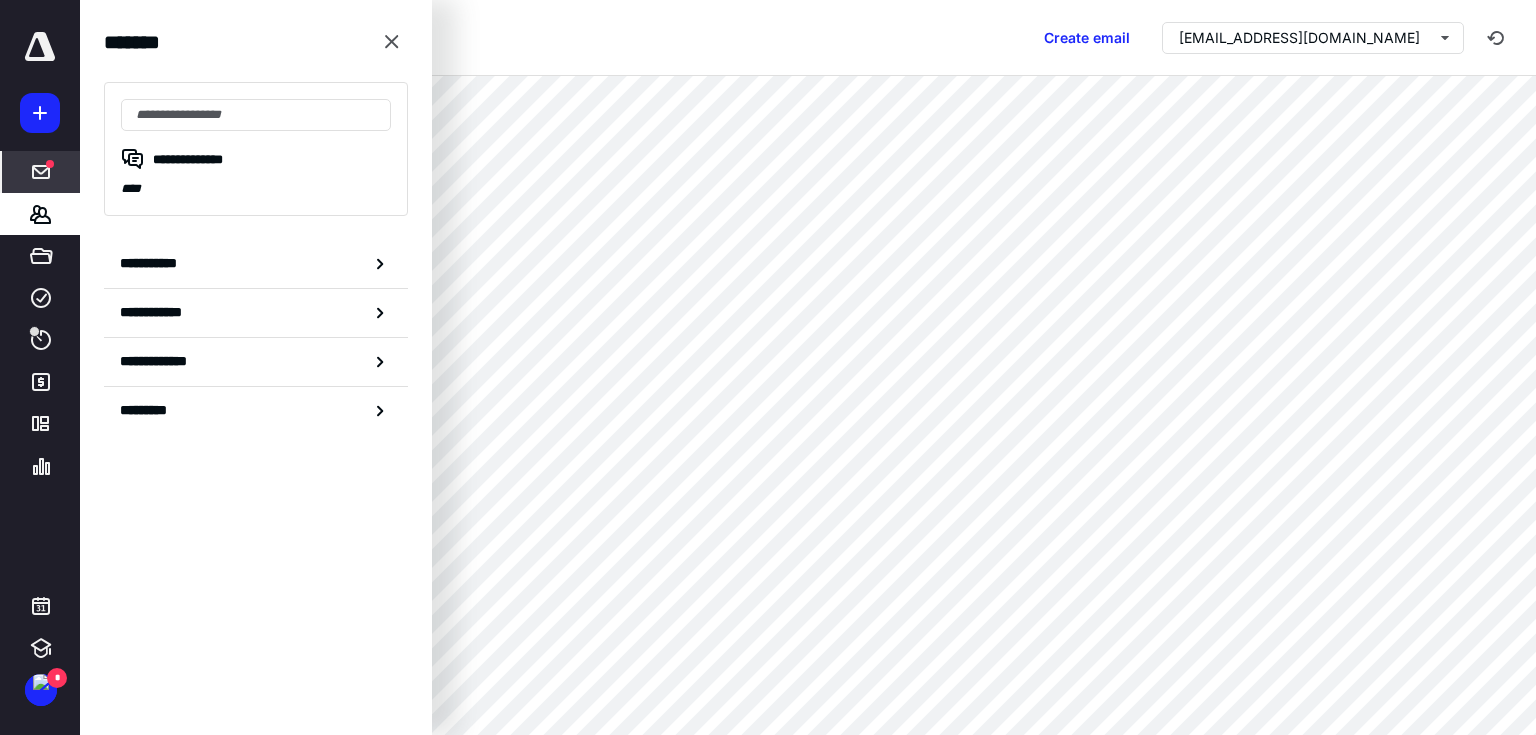 click on "**********" at bounding box center (256, 264) 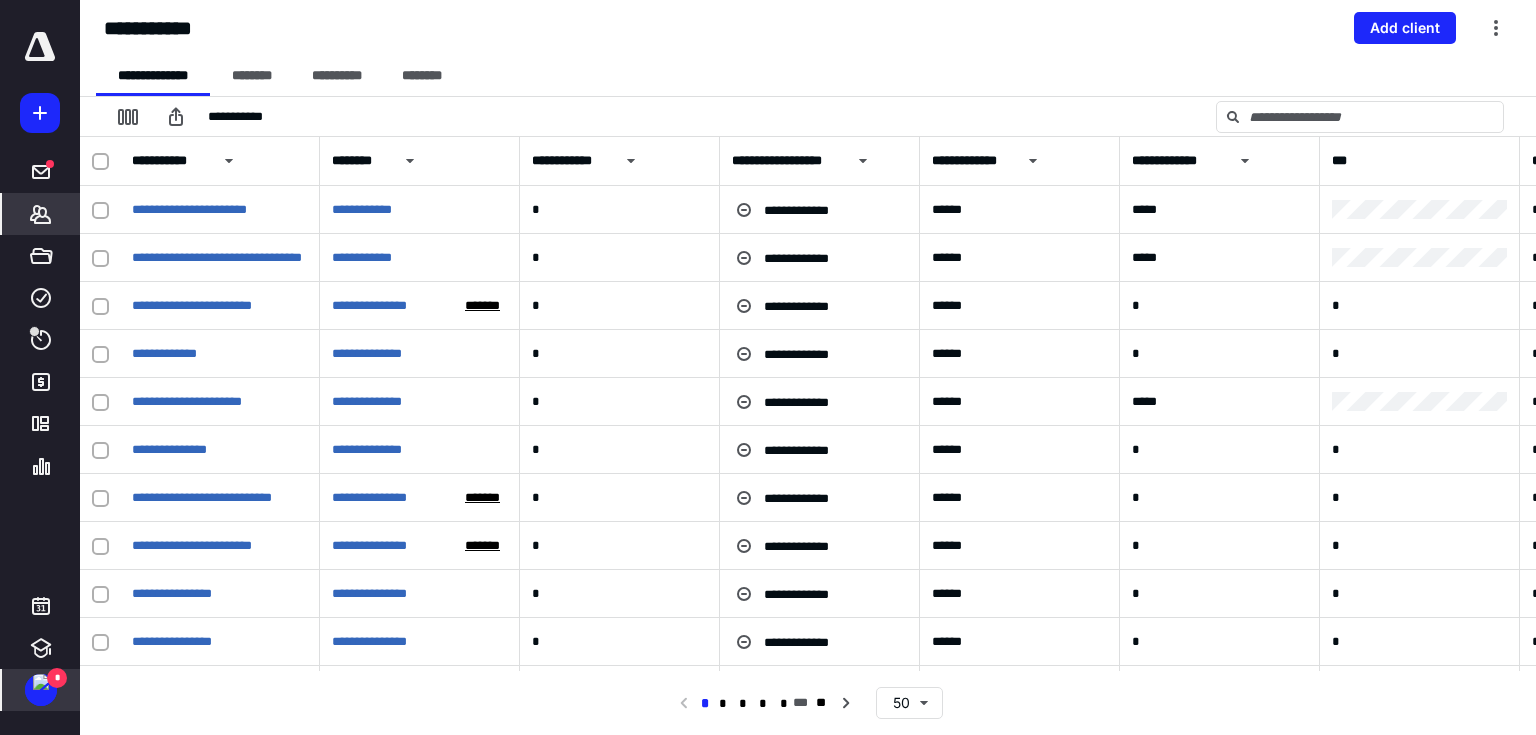 click at bounding box center [41, 682] 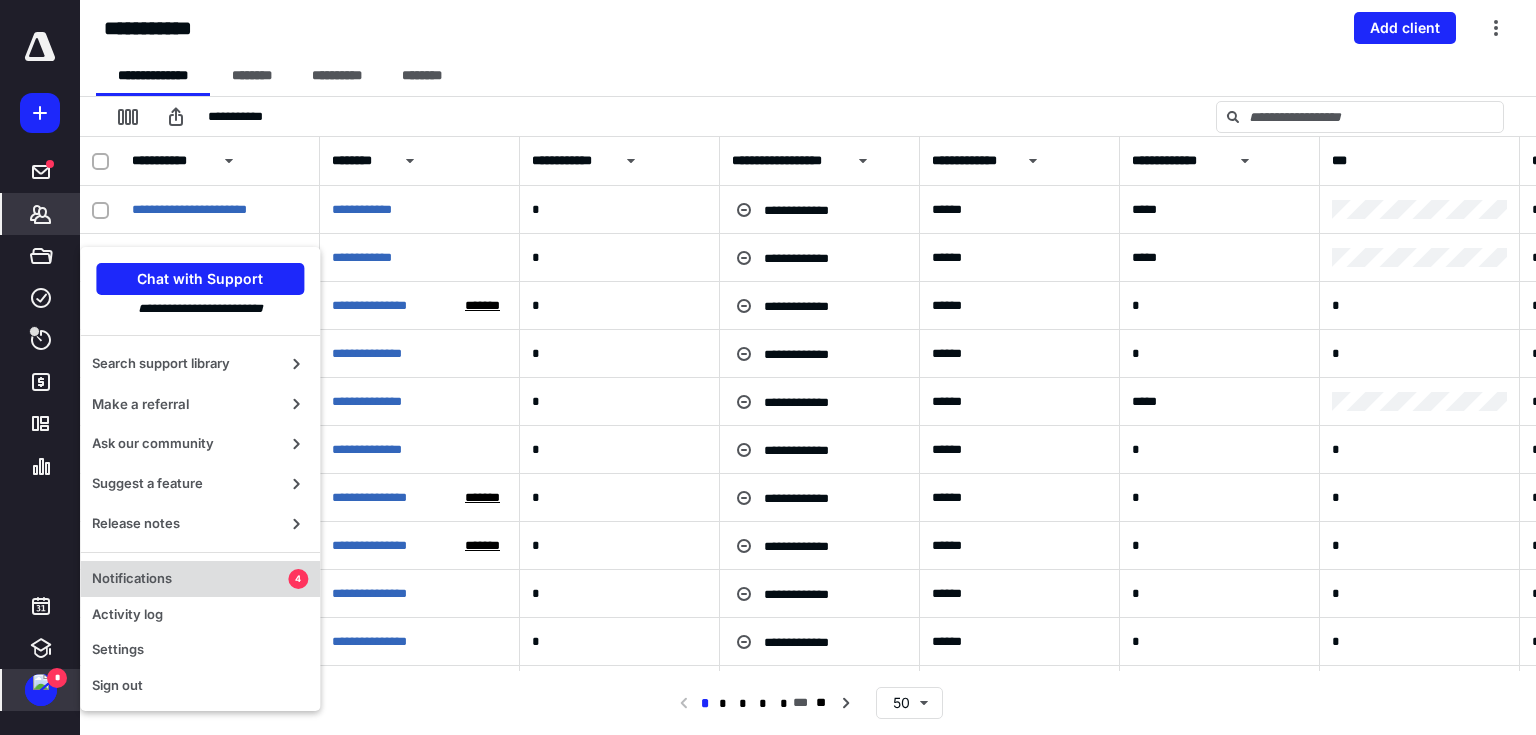 click on "Notifications 4" at bounding box center (200, 579) 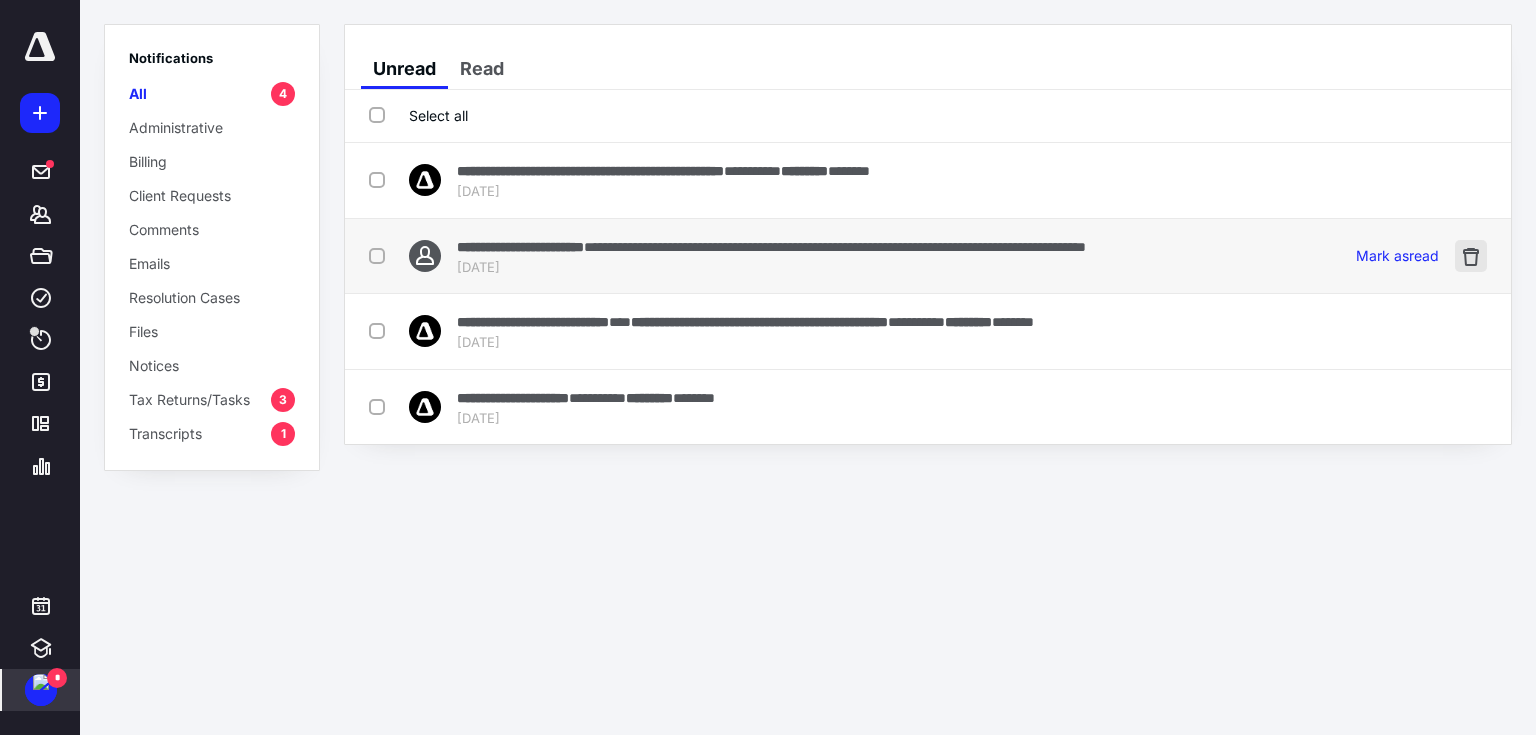 click at bounding box center [1471, 256] 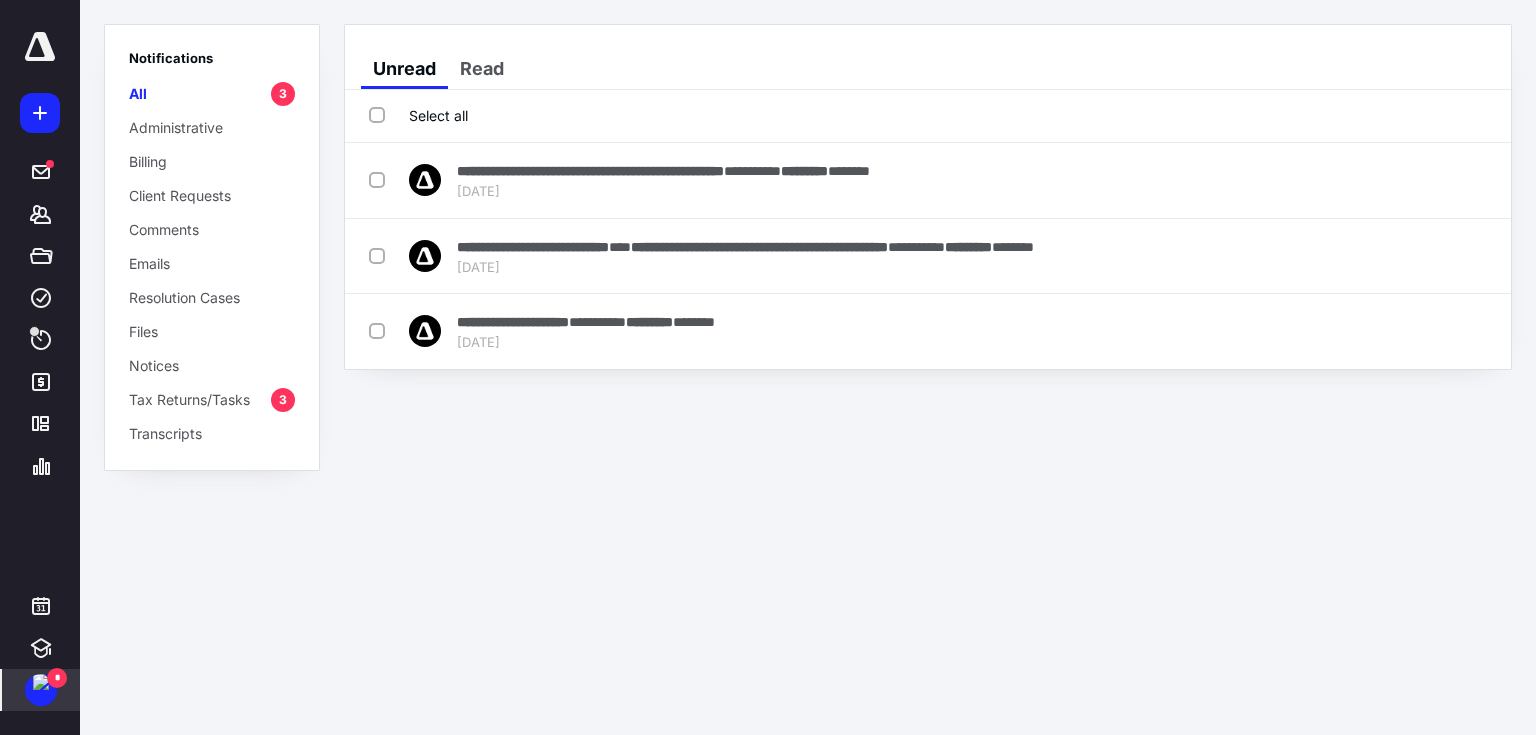 click on "Tax Returns/Tasks" at bounding box center (189, 399) 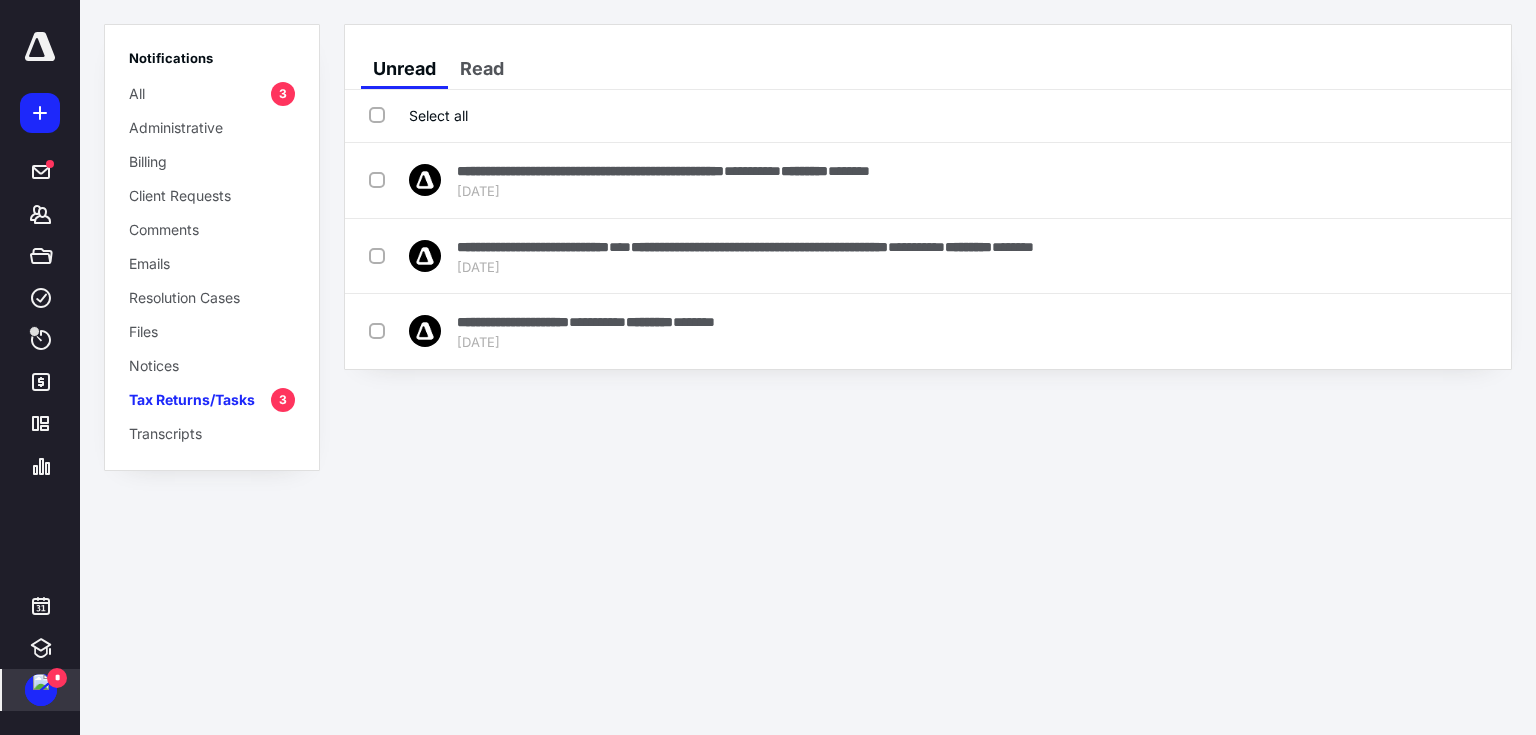click on "Select all" at bounding box center (418, 115) 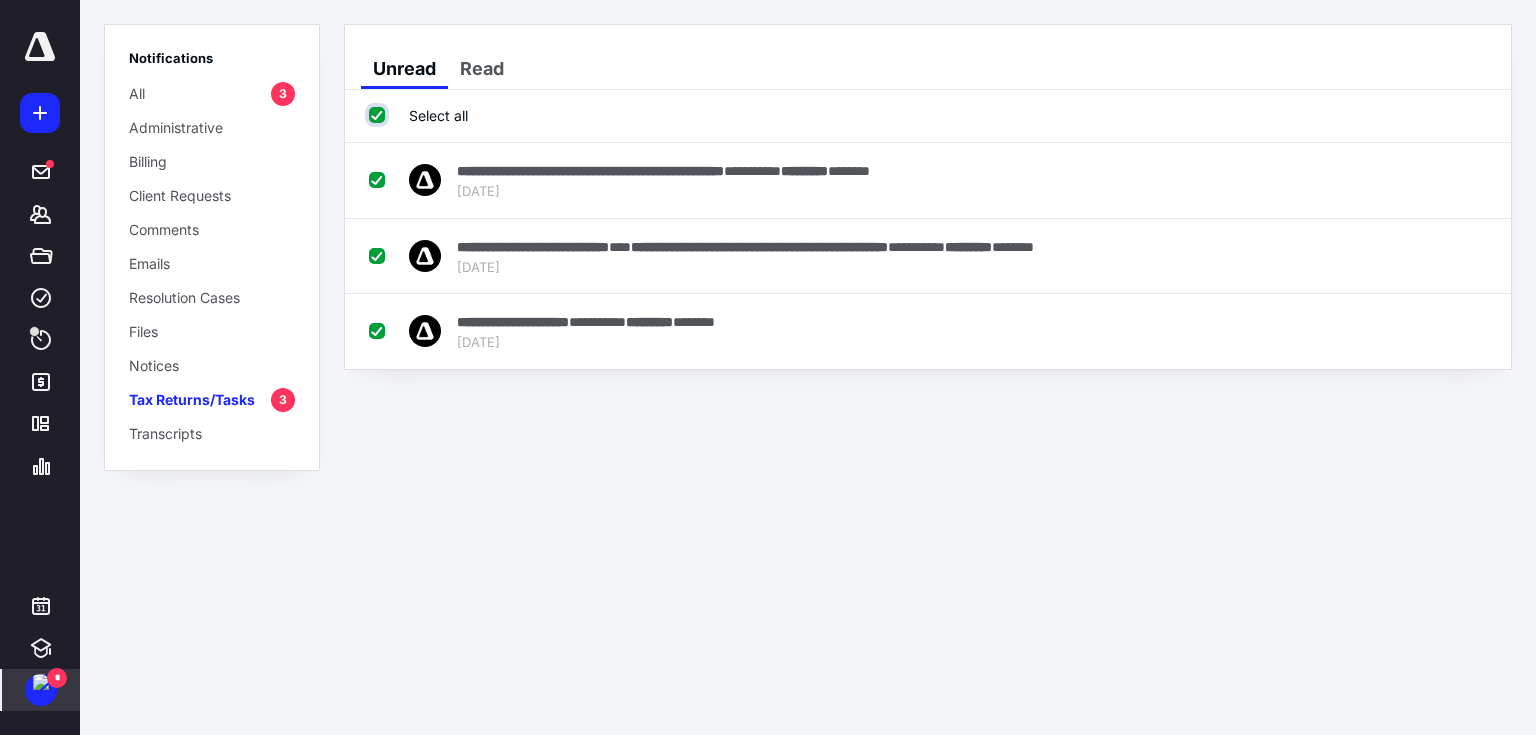 checkbox on "true" 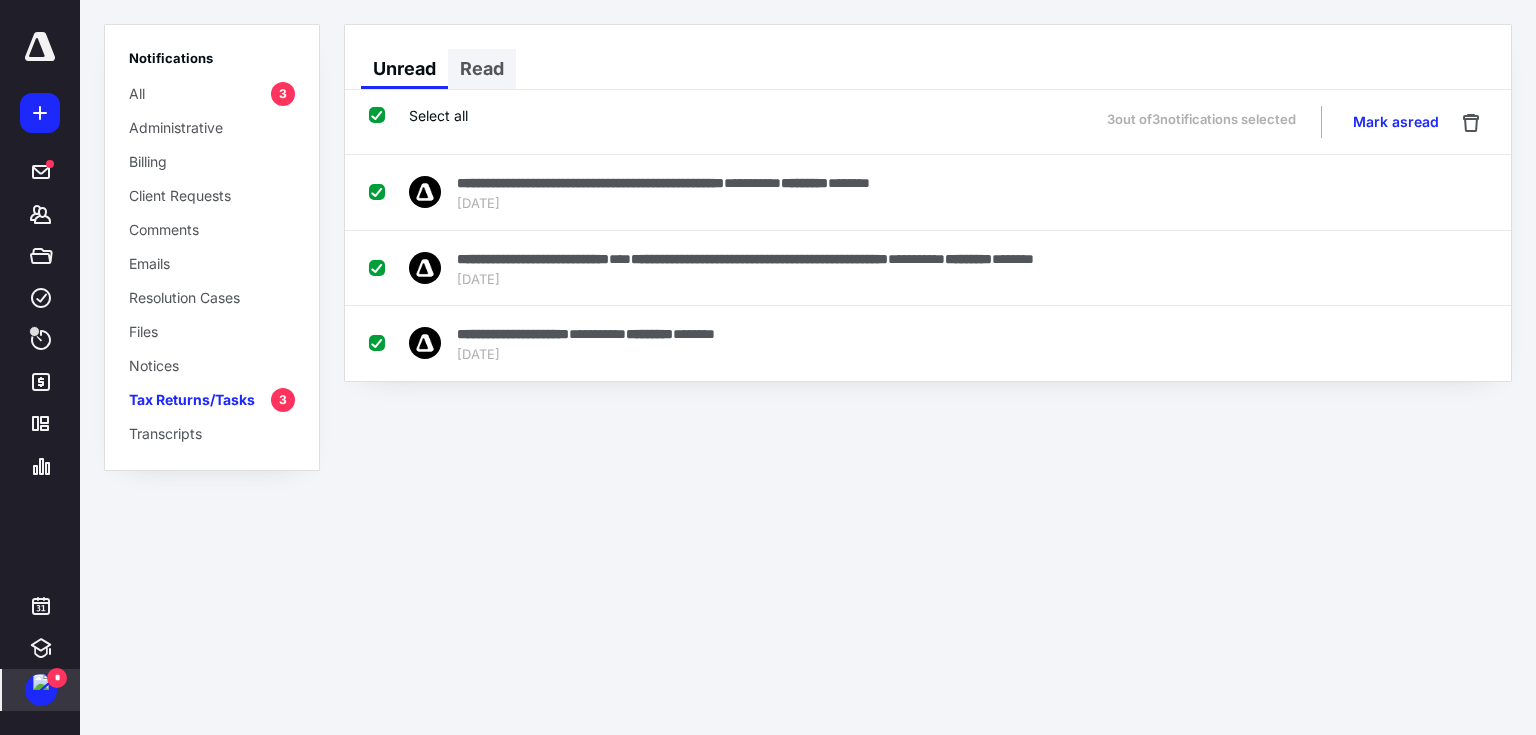 click on "Read" at bounding box center [482, 69] 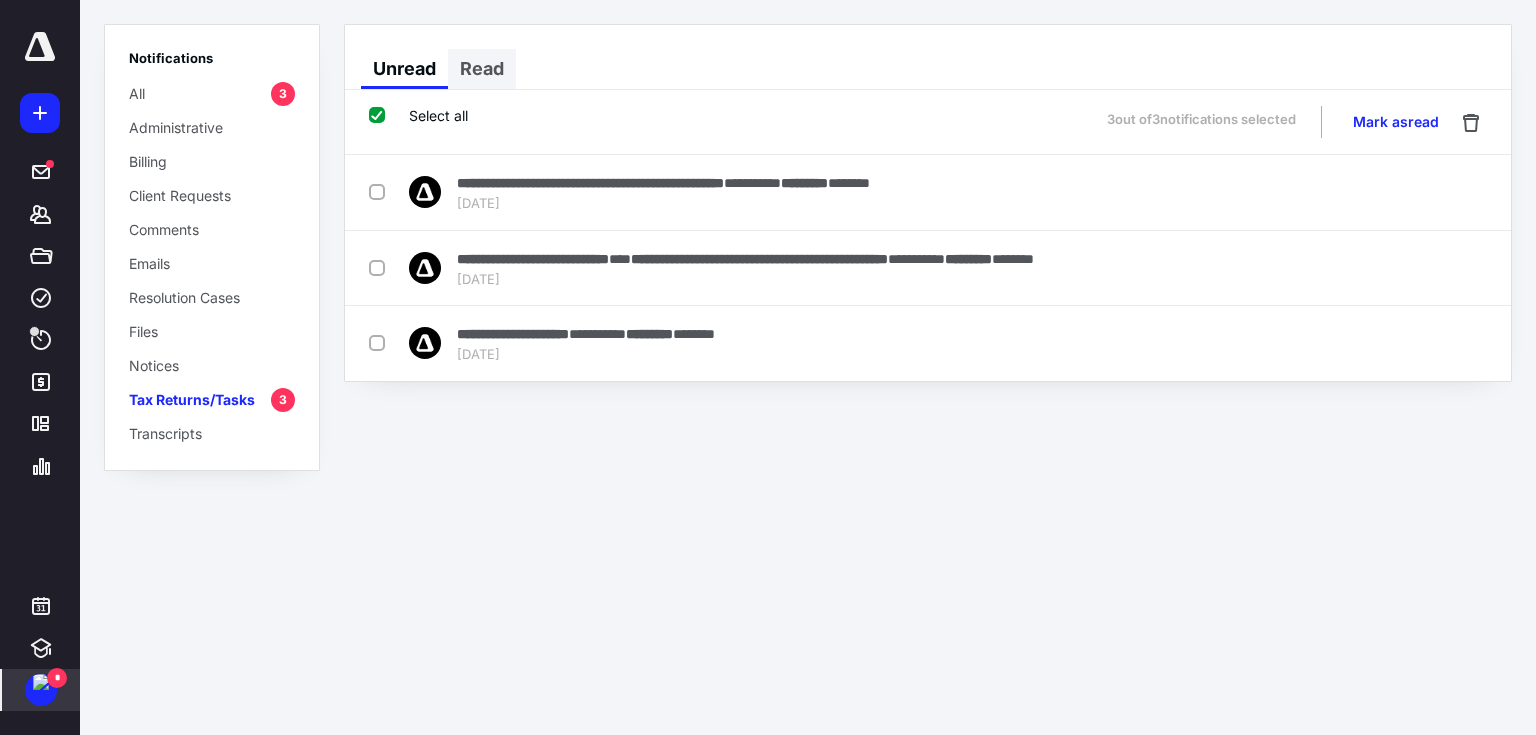 checkbox on "false" 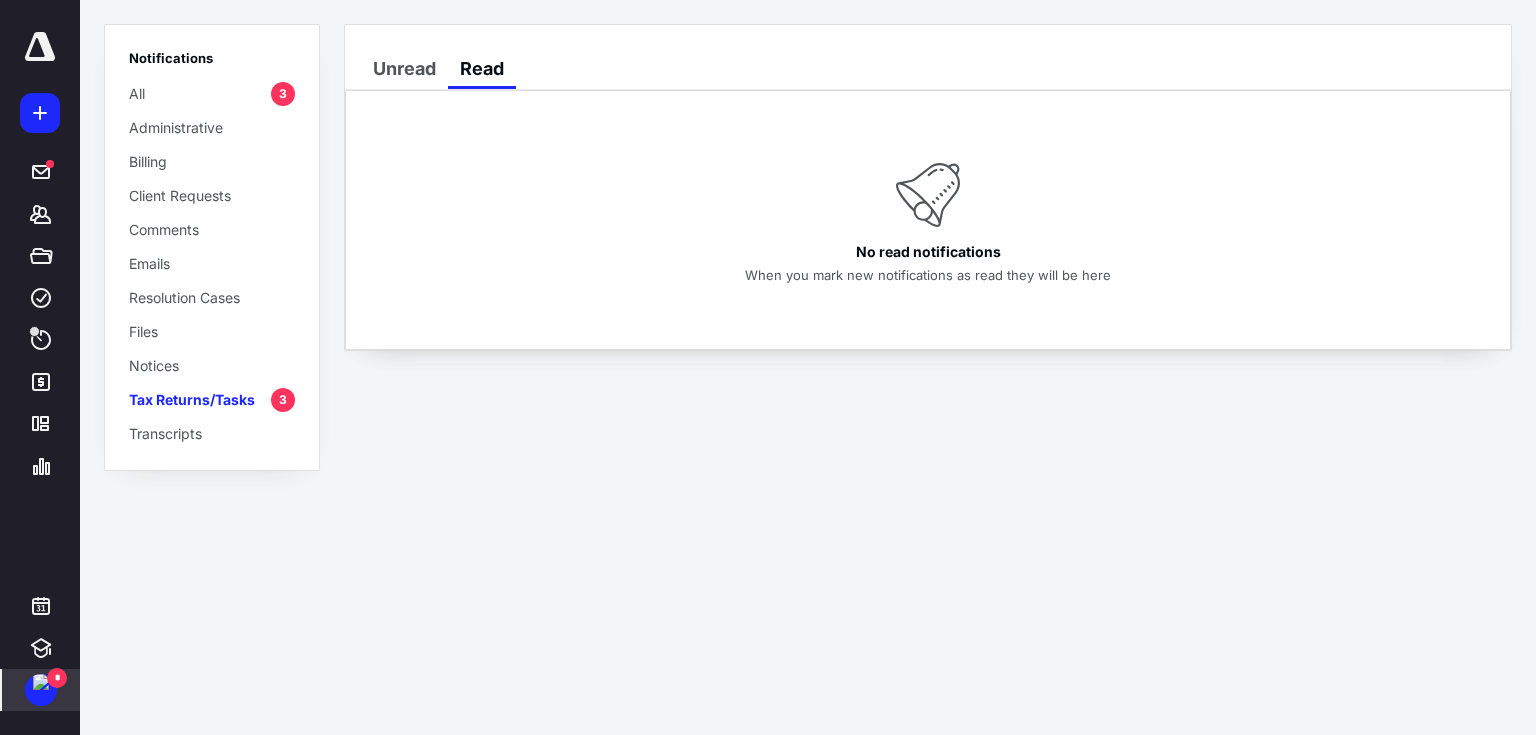 drag, startPoint x: 700, startPoint y: 548, endPoint x: 362, endPoint y: 227, distance: 466.1384 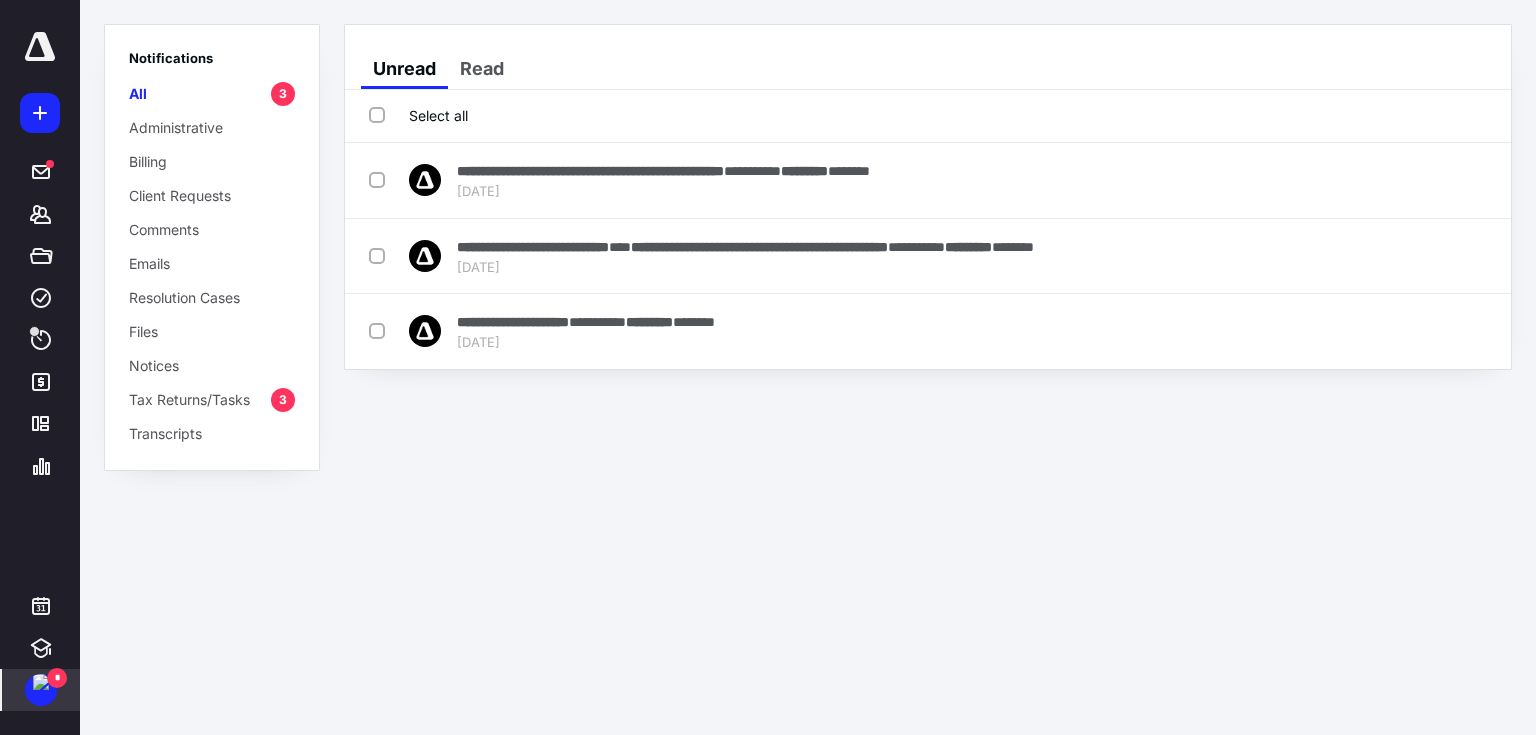 click on "**********" at bounding box center (768, 367) 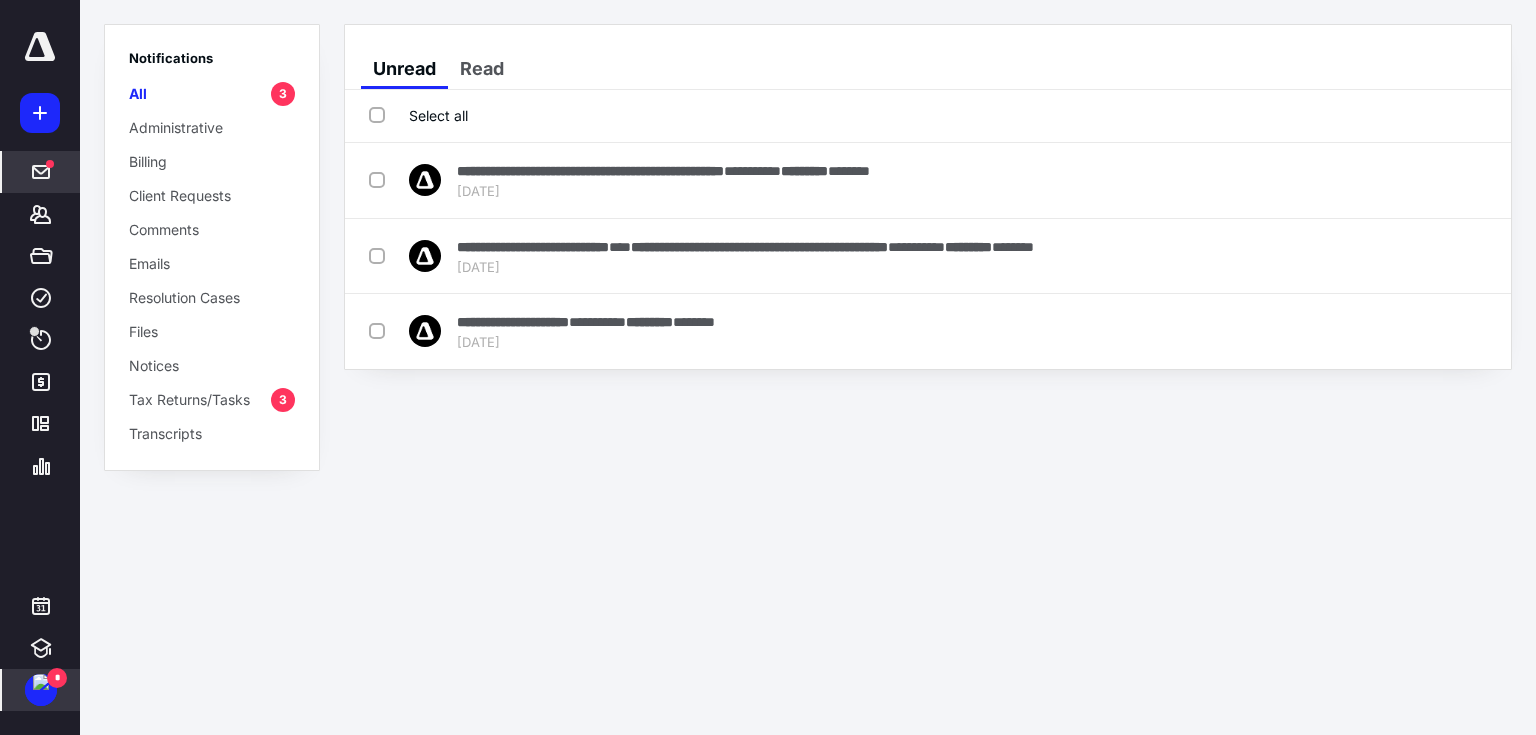 click 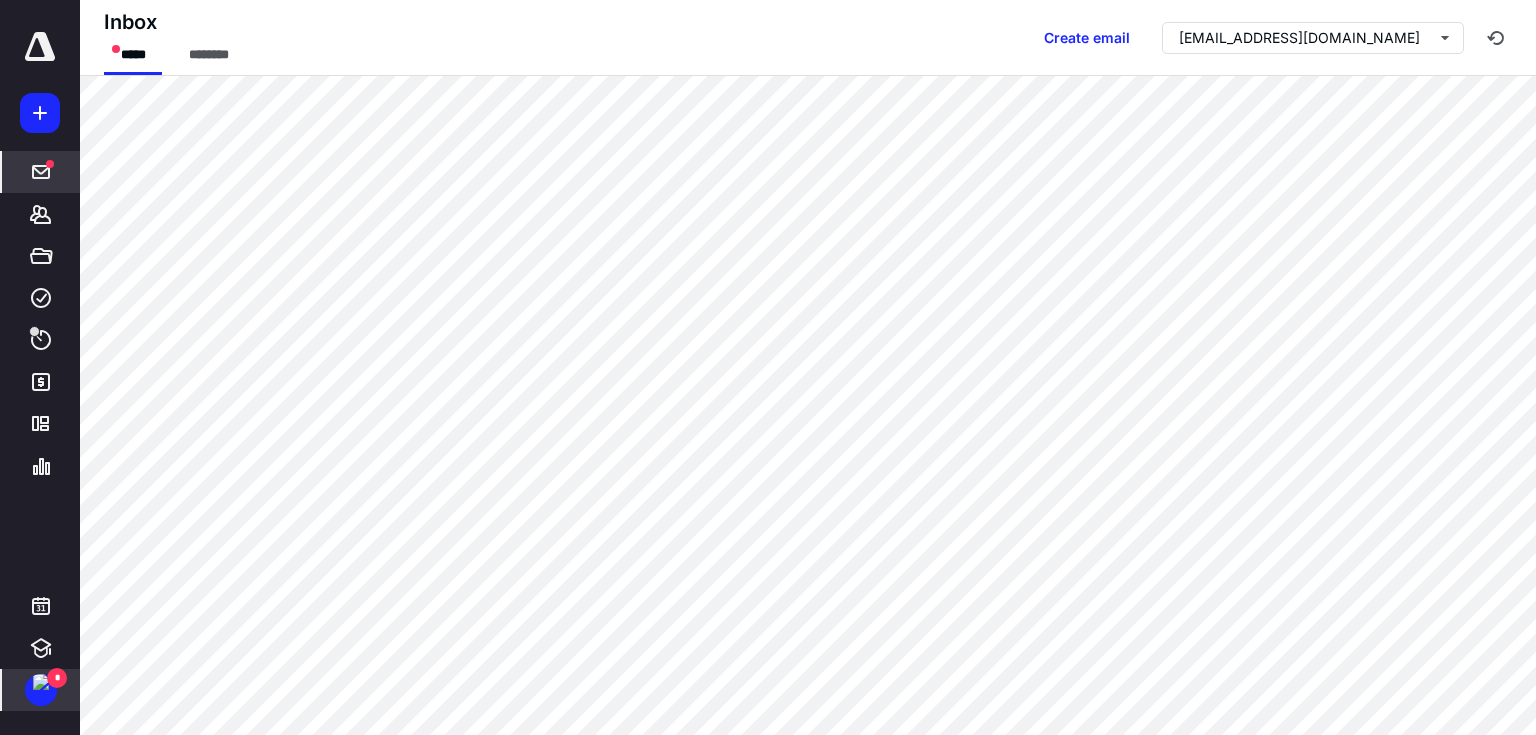 click 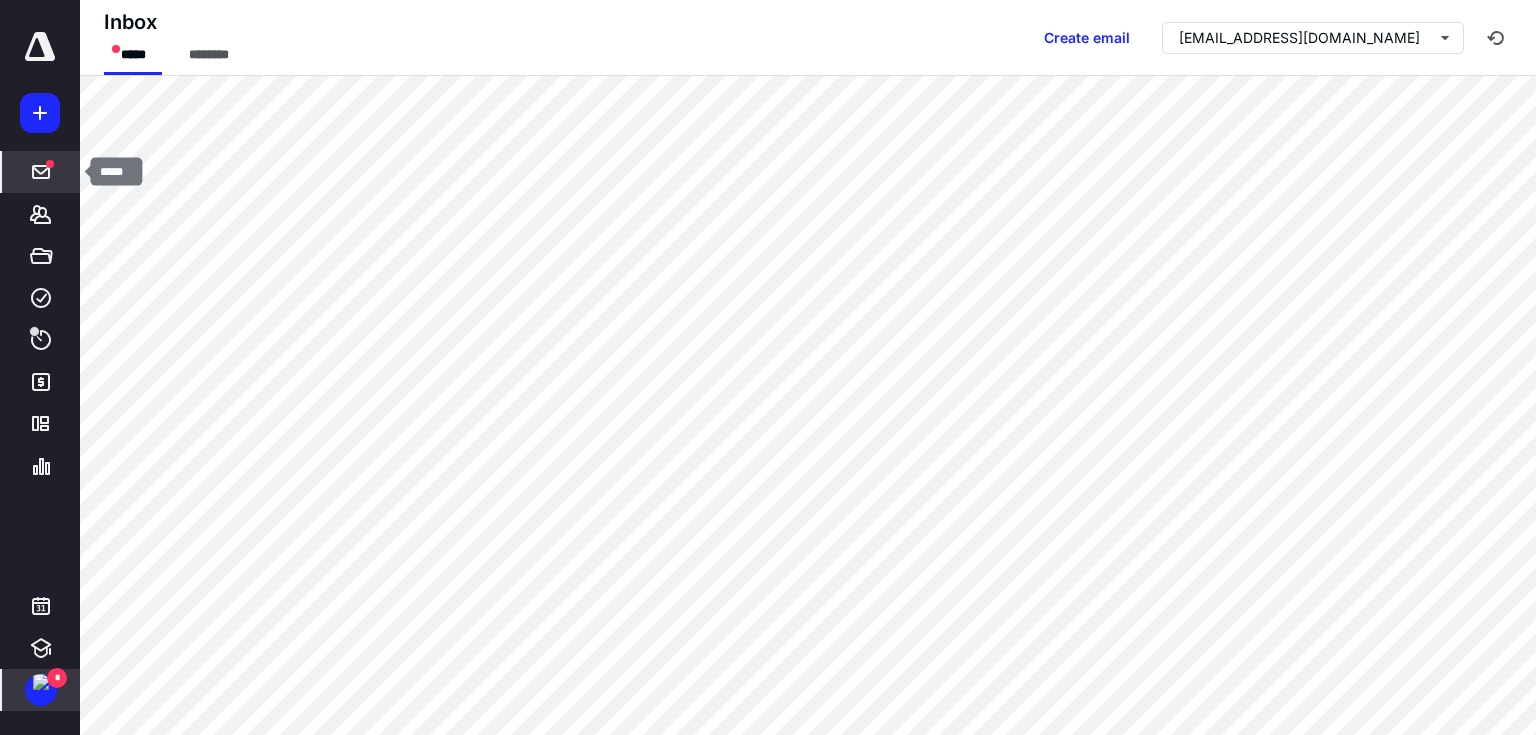 click at bounding box center (50, 164) 